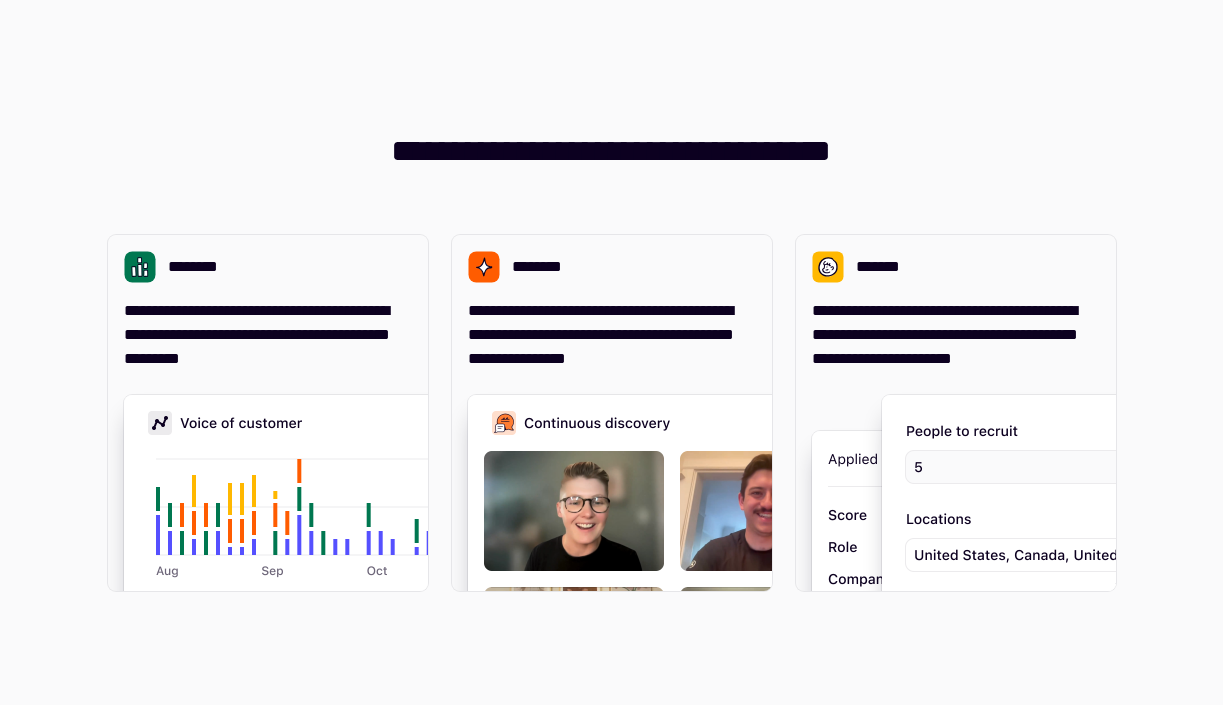 scroll, scrollTop: 0, scrollLeft: 0, axis: both 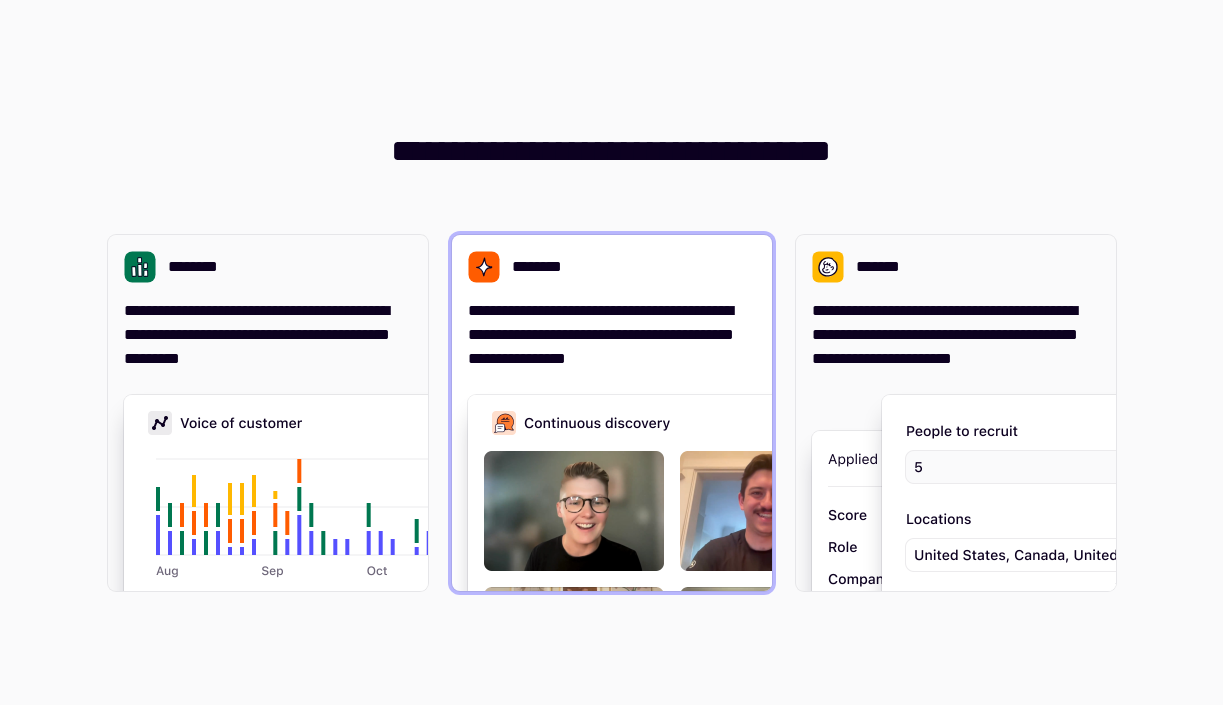 click on "**********" at bounding box center (612, 413) 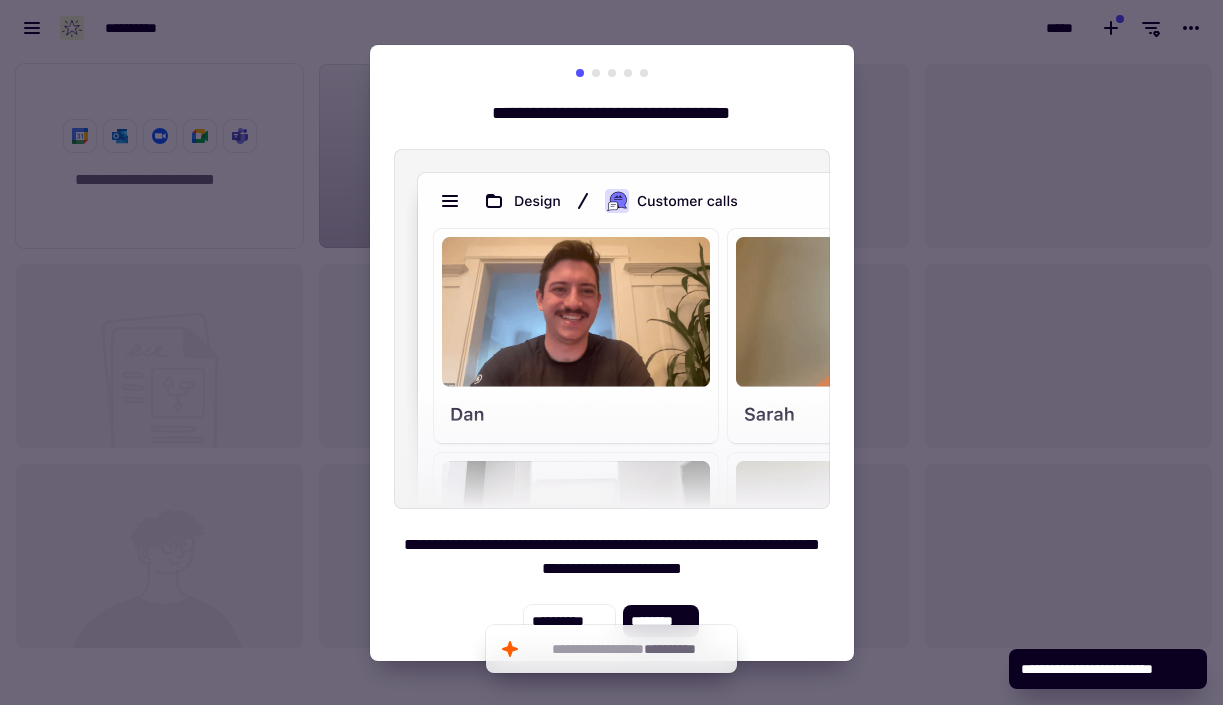 scroll, scrollTop: 16, scrollLeft: 16, axis: both 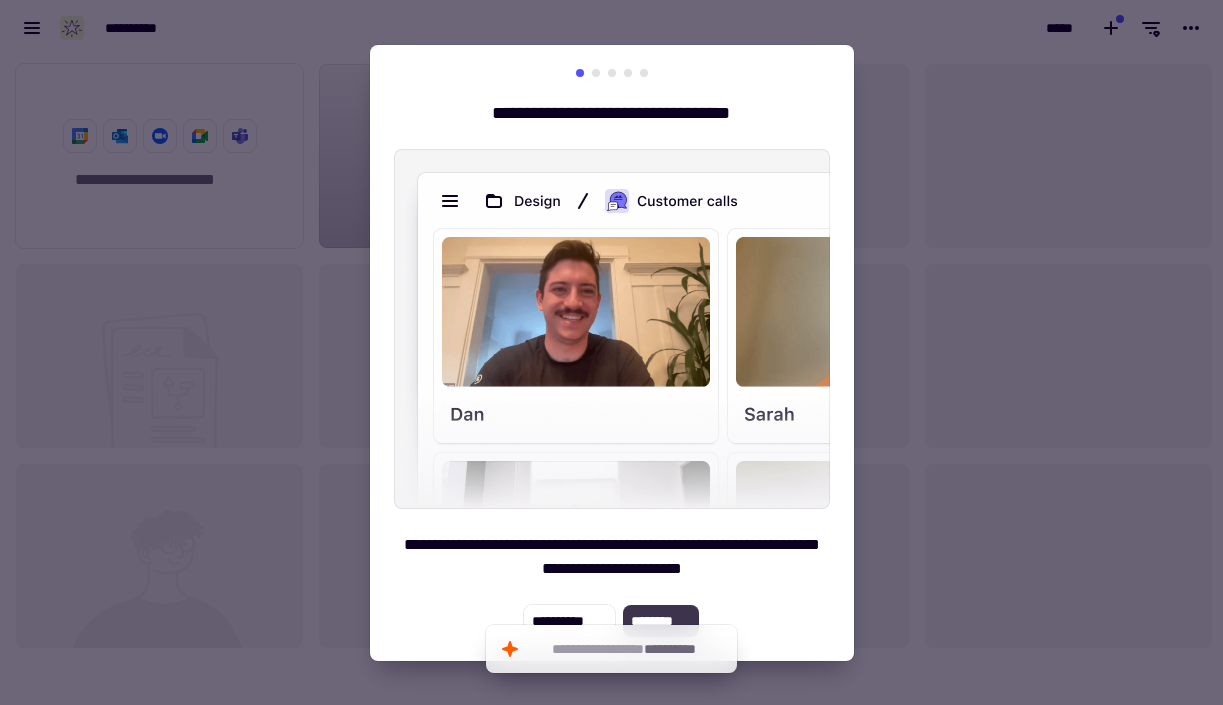 click on "********" 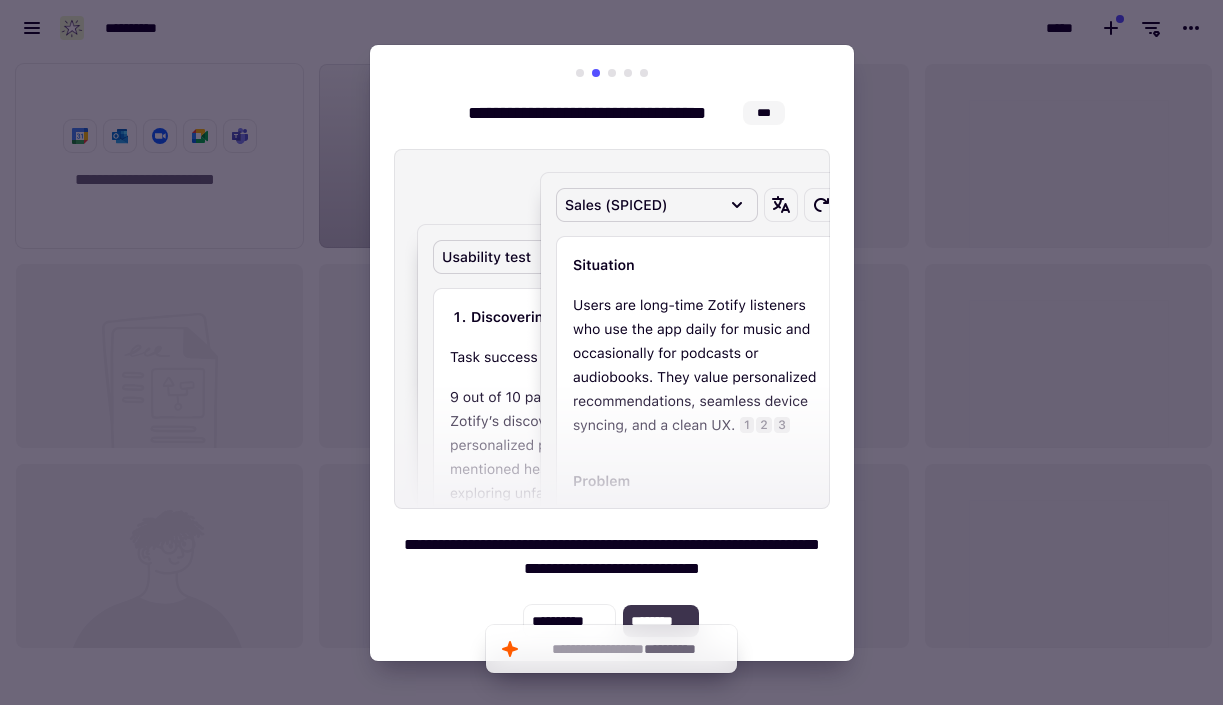 click on "********" 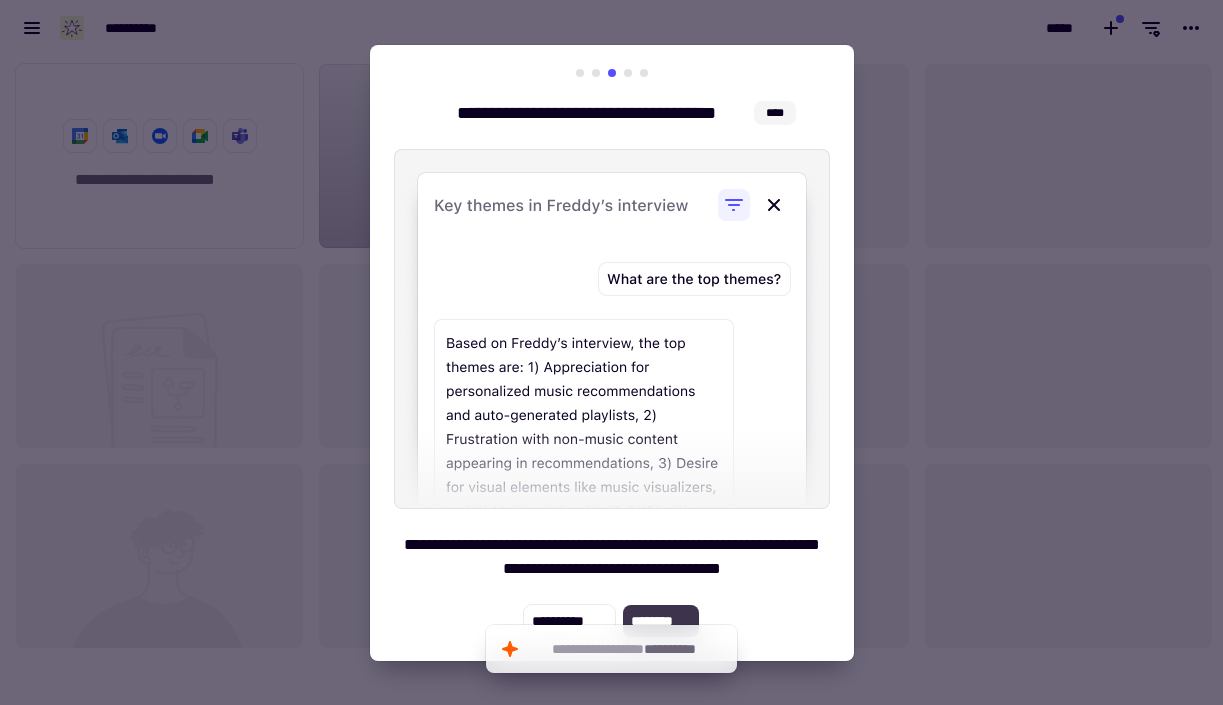 click on "********" 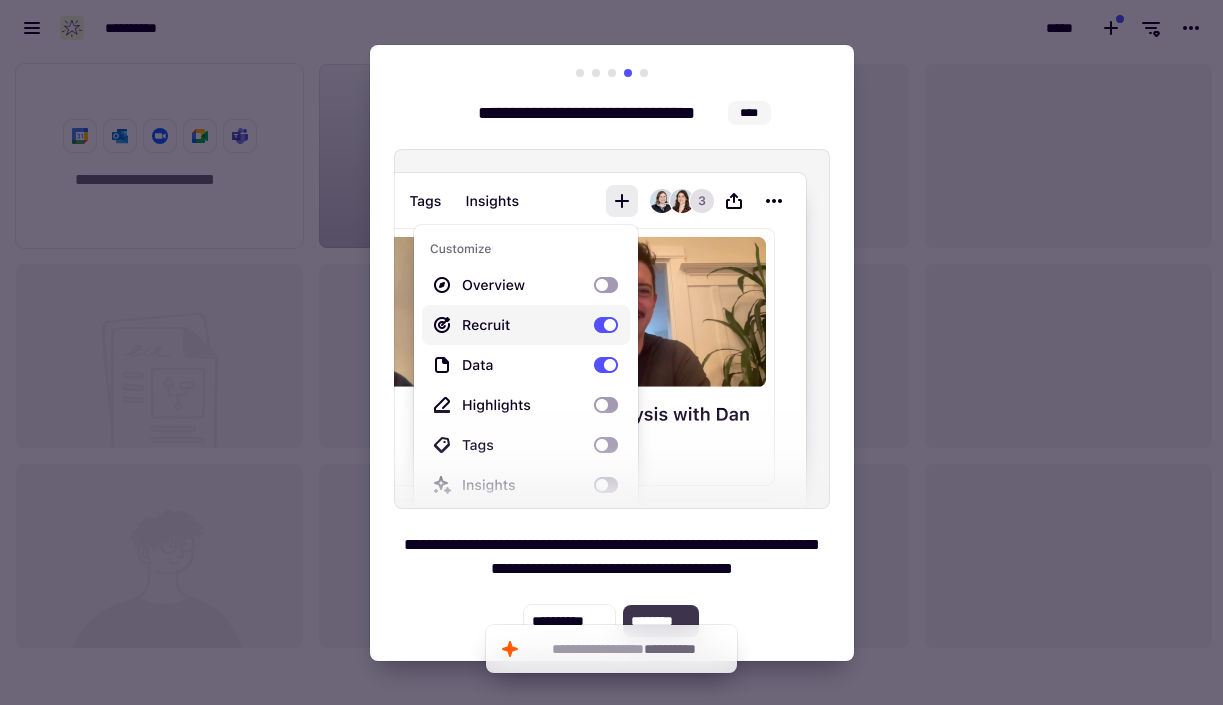 click on "********" 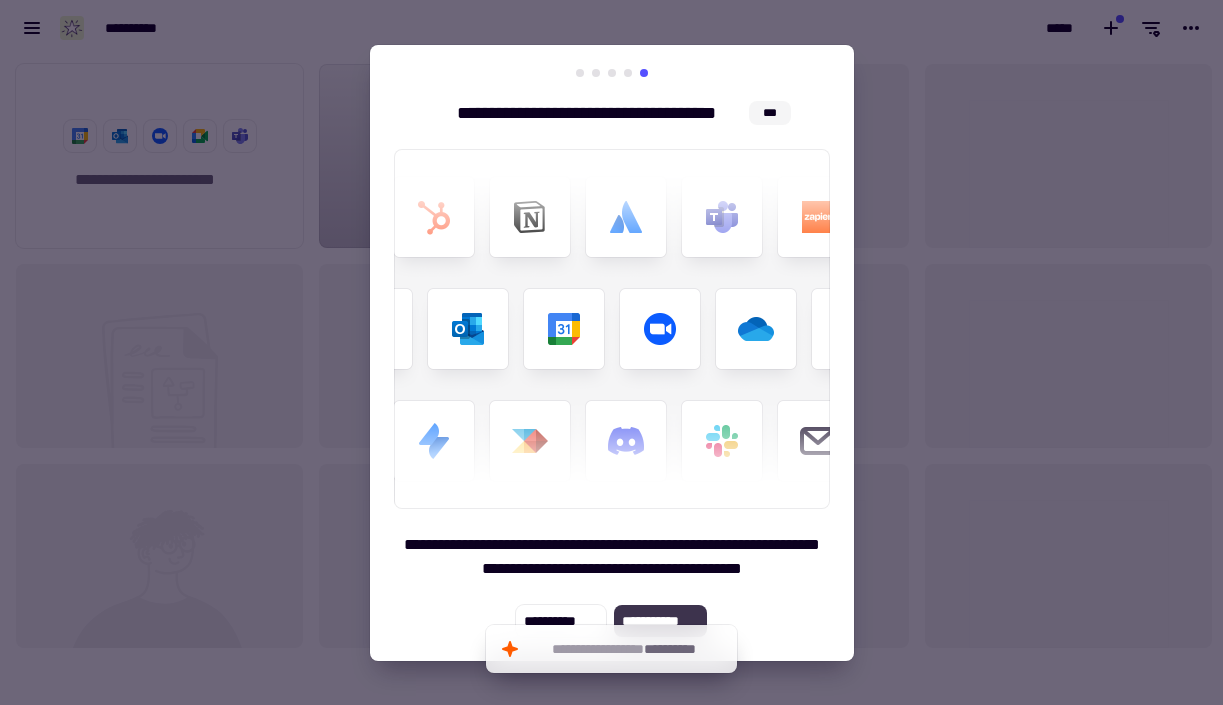 click on "**********" 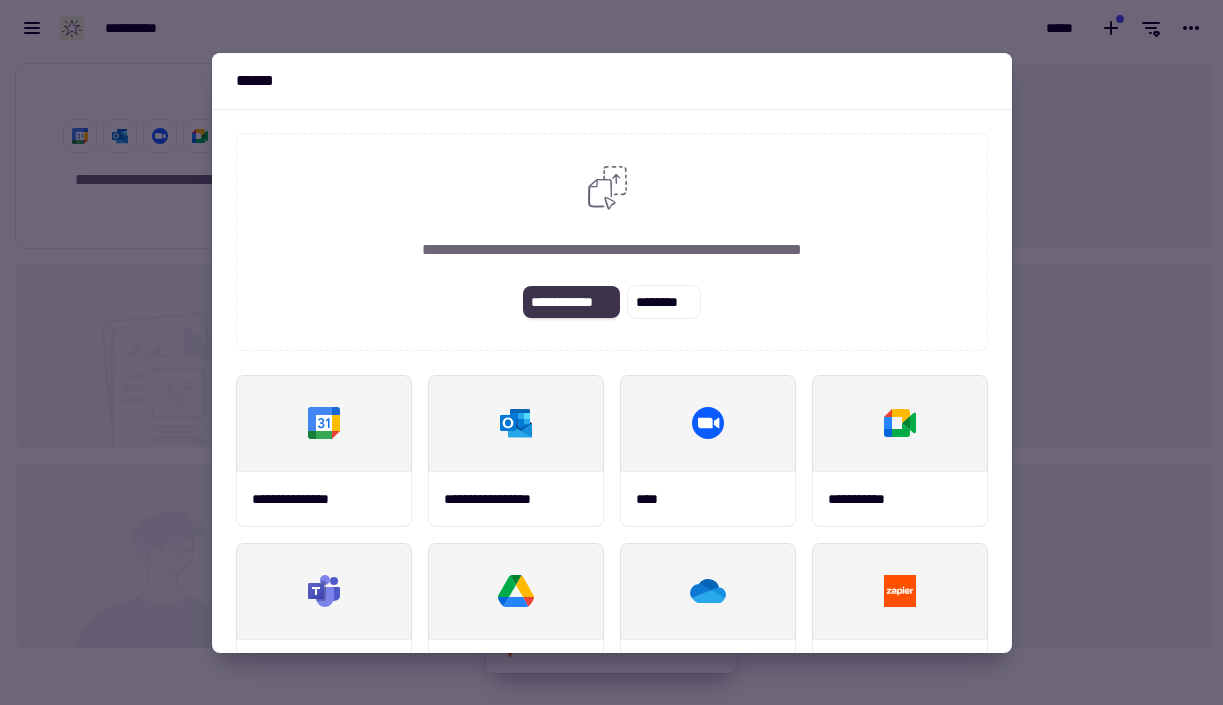 click on "**********" 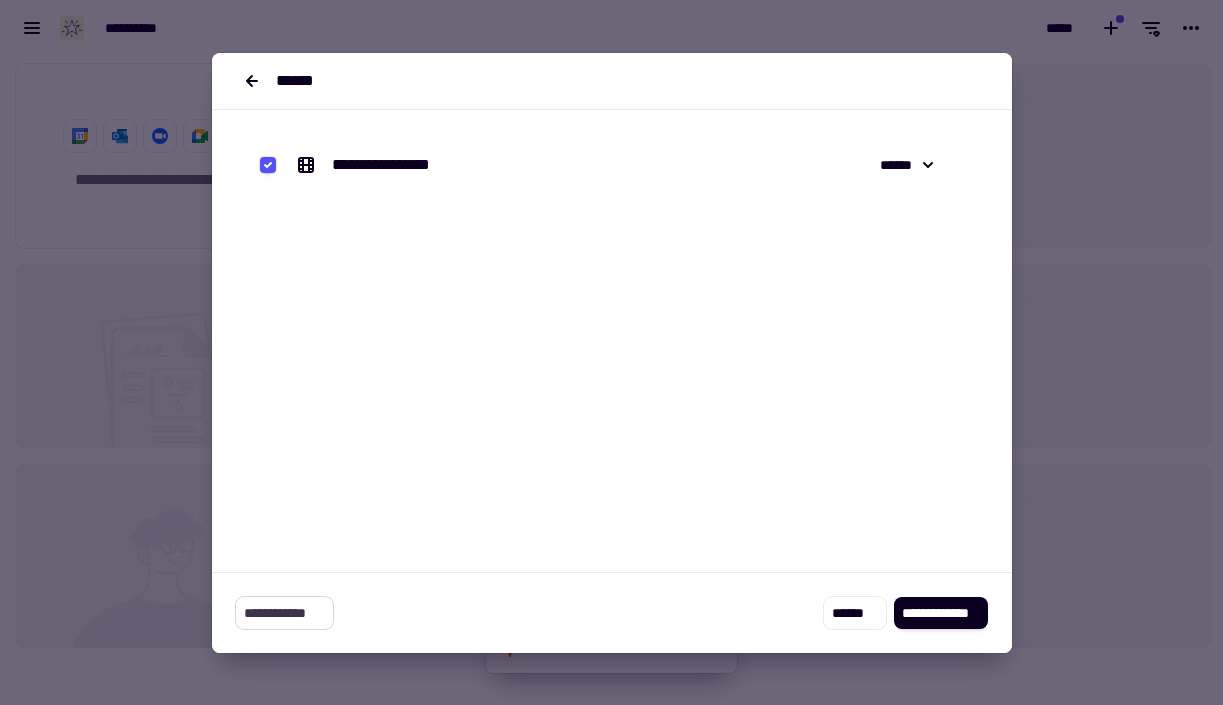click on "**********" 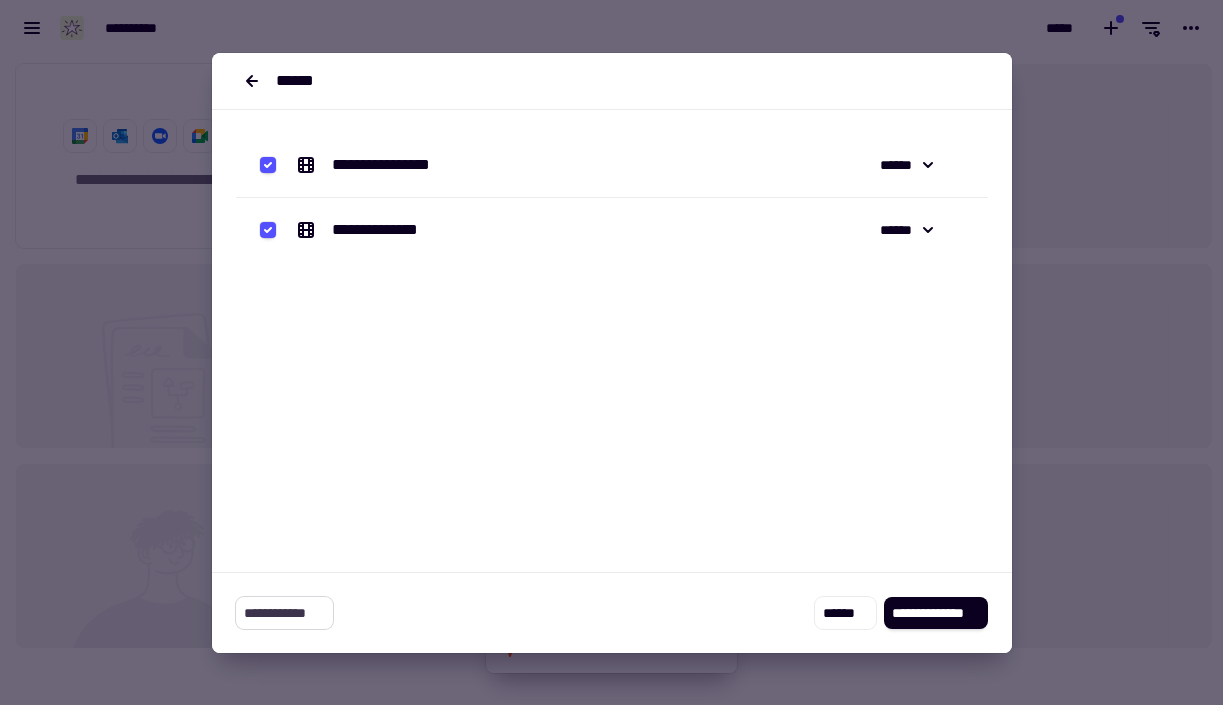click on "**********" 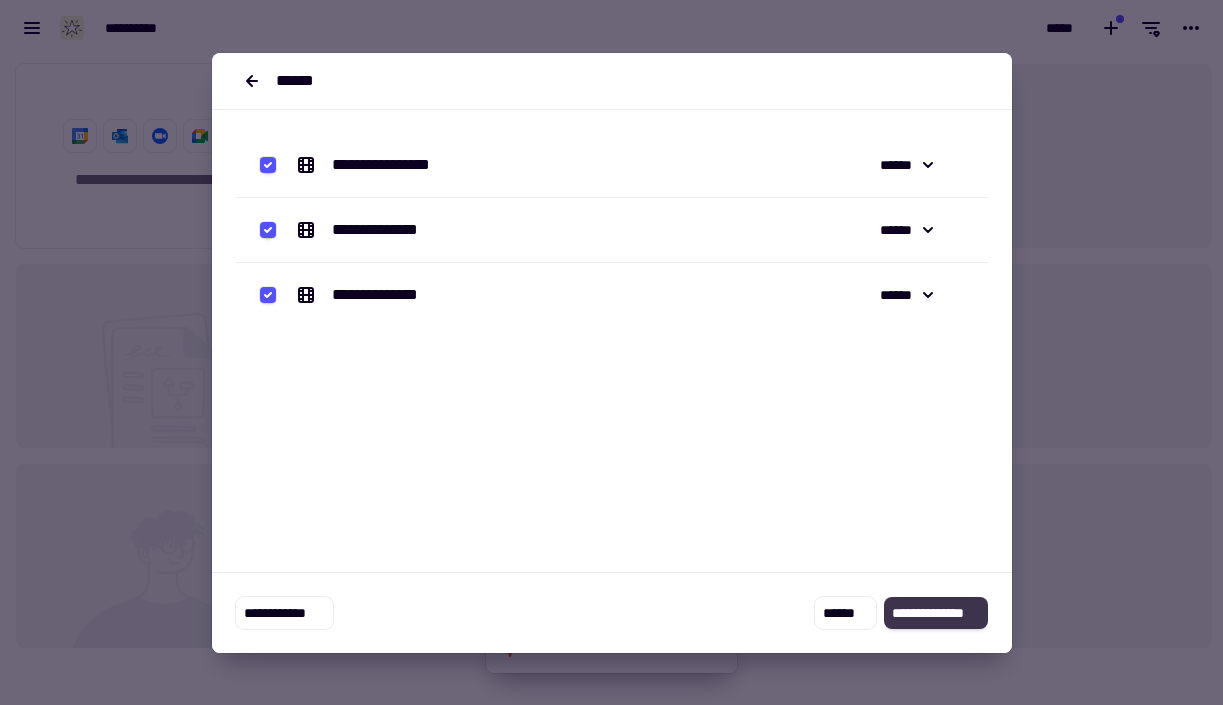 click on "**********" 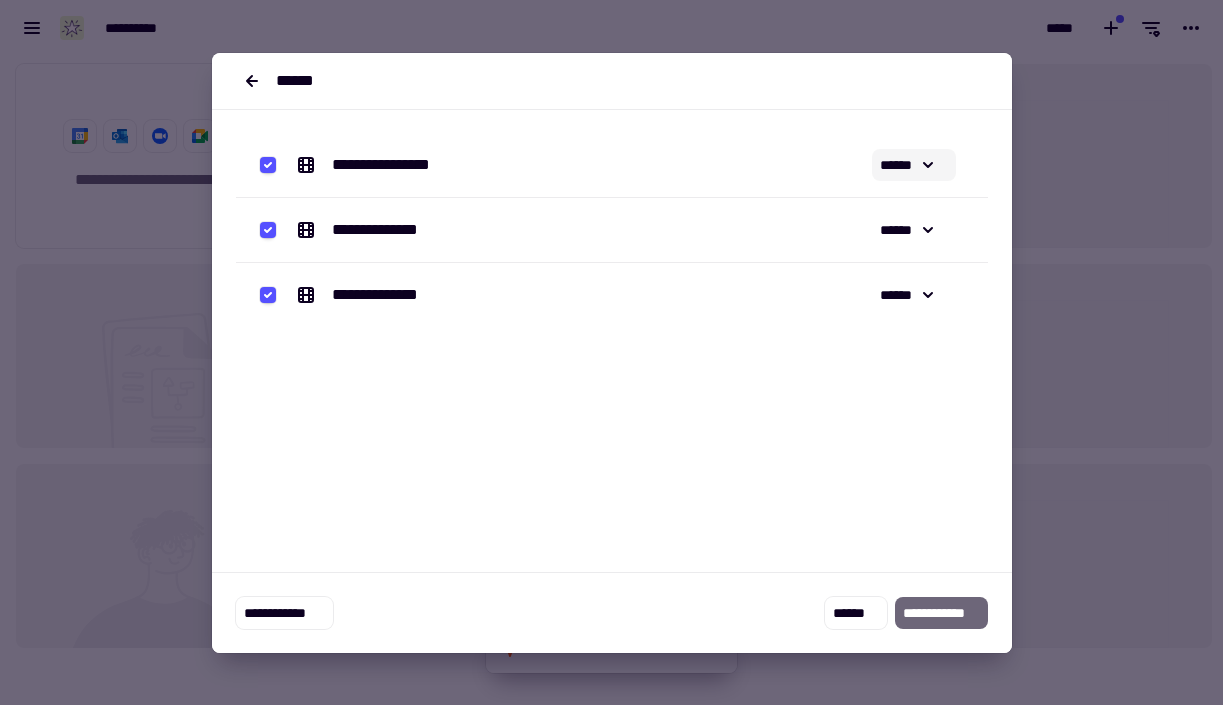 click 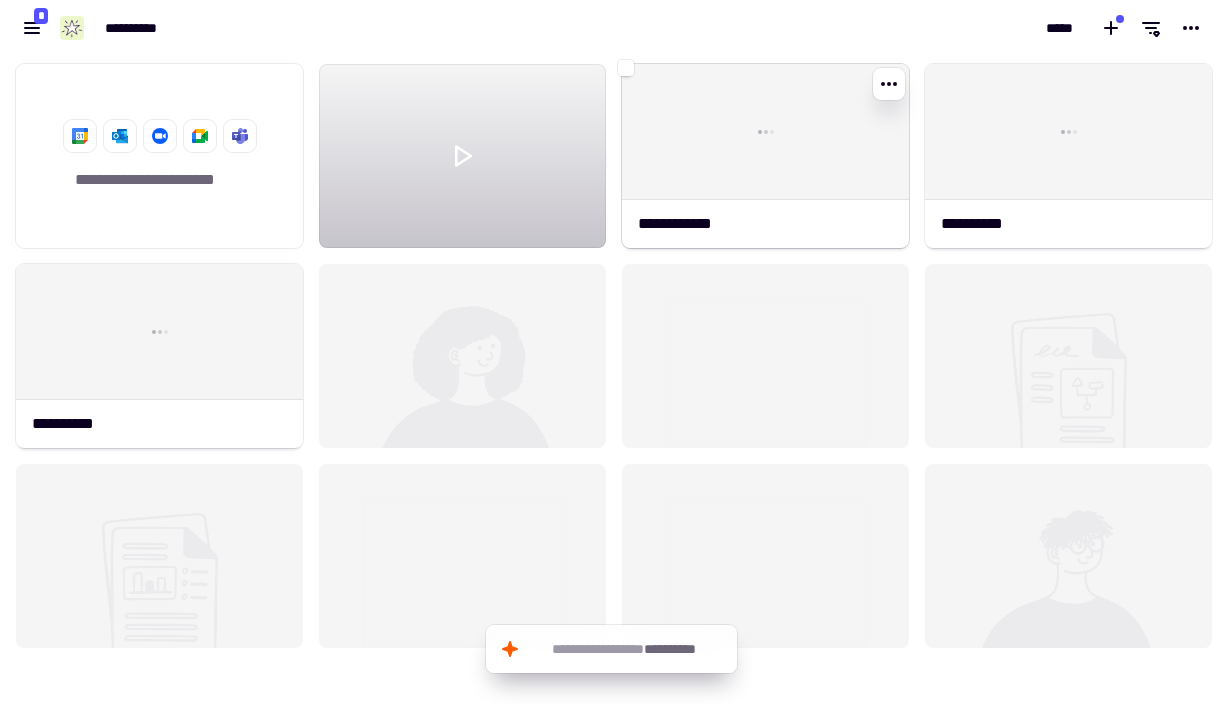 click 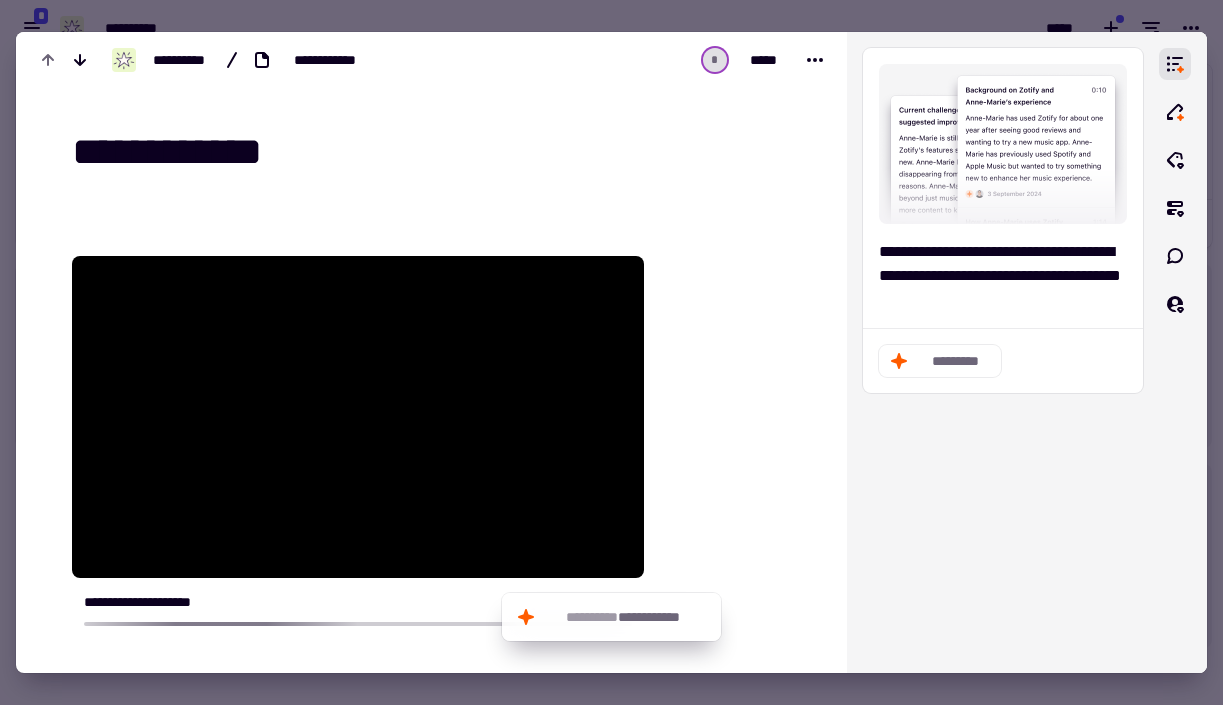 click at bounding box center (611, 352) 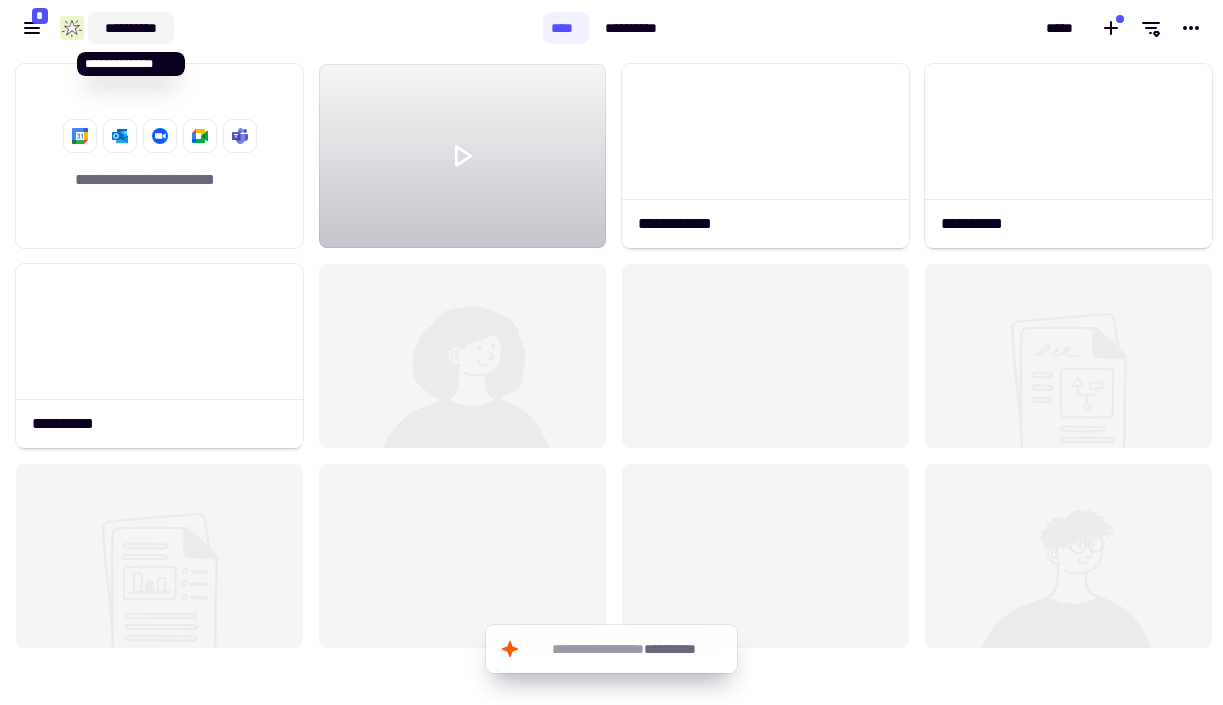 click on "**********" 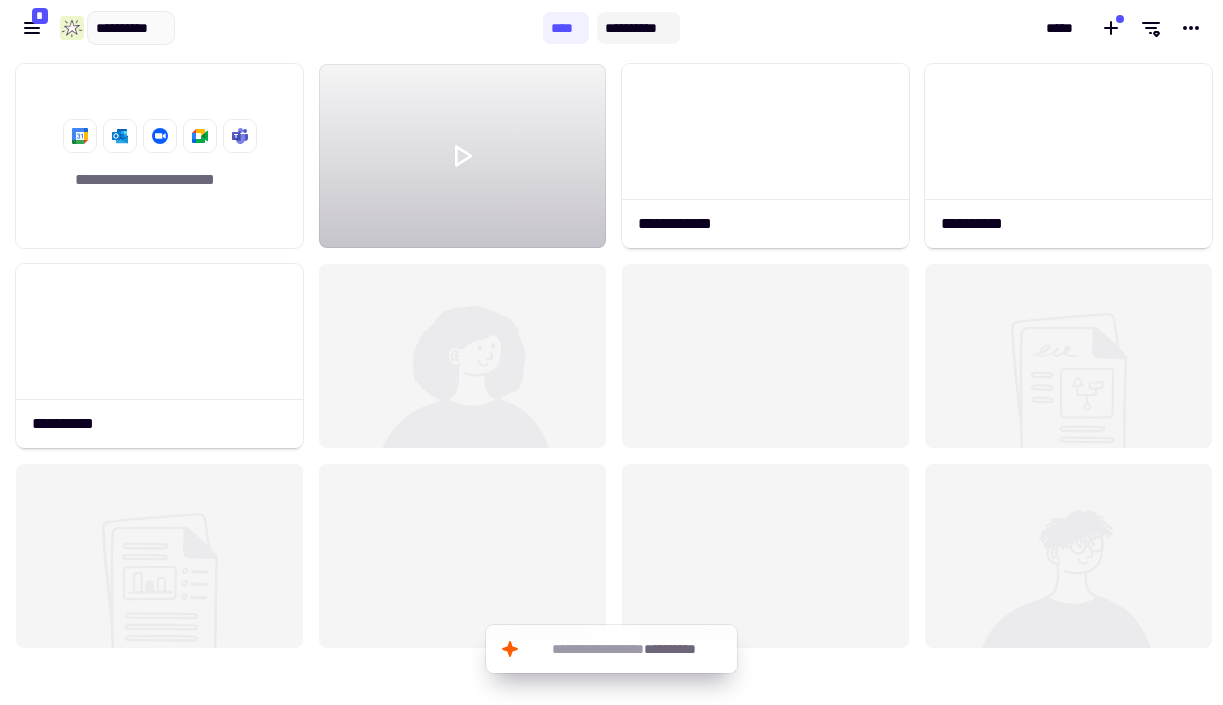 click on "**********" 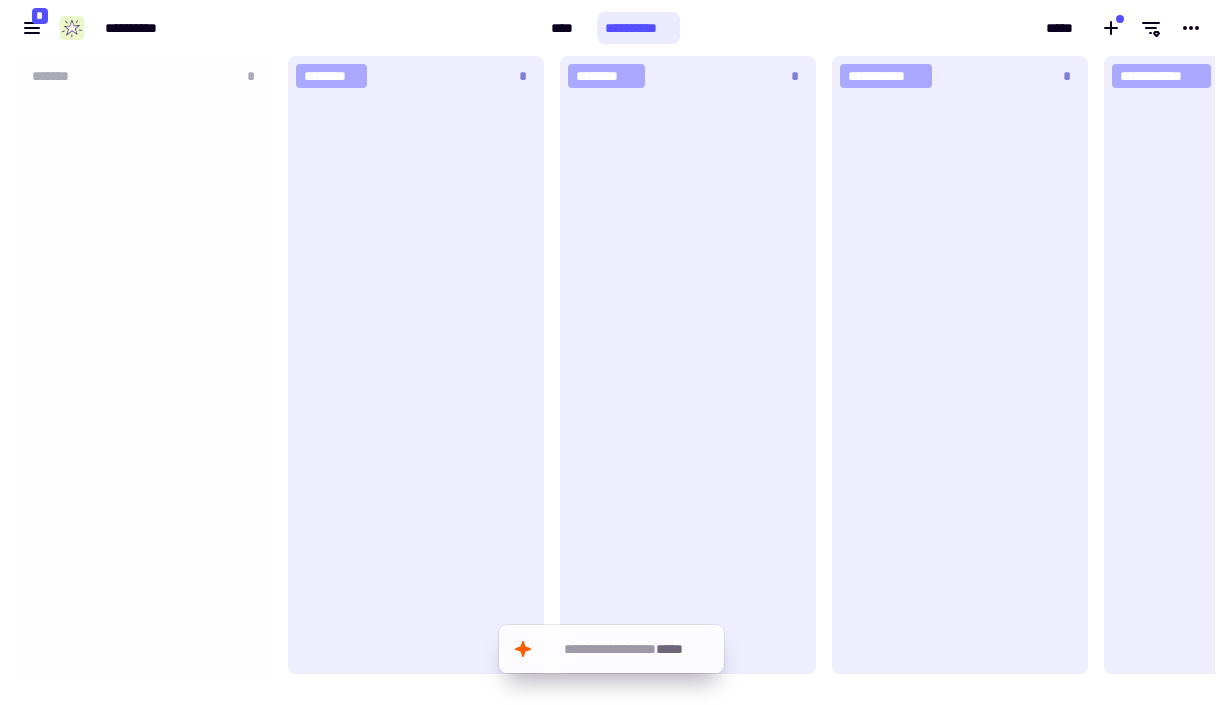 scroll, scrollTop: 16, scrollLeft: 16, axis: both 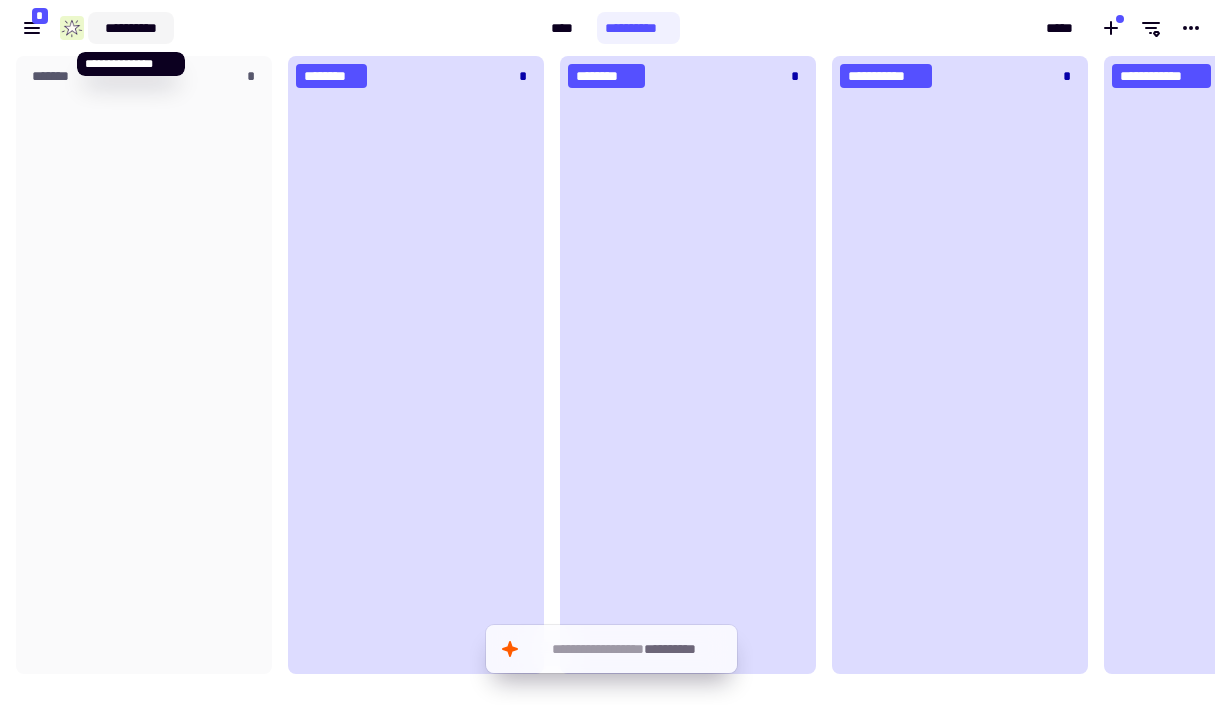 click on "**********" 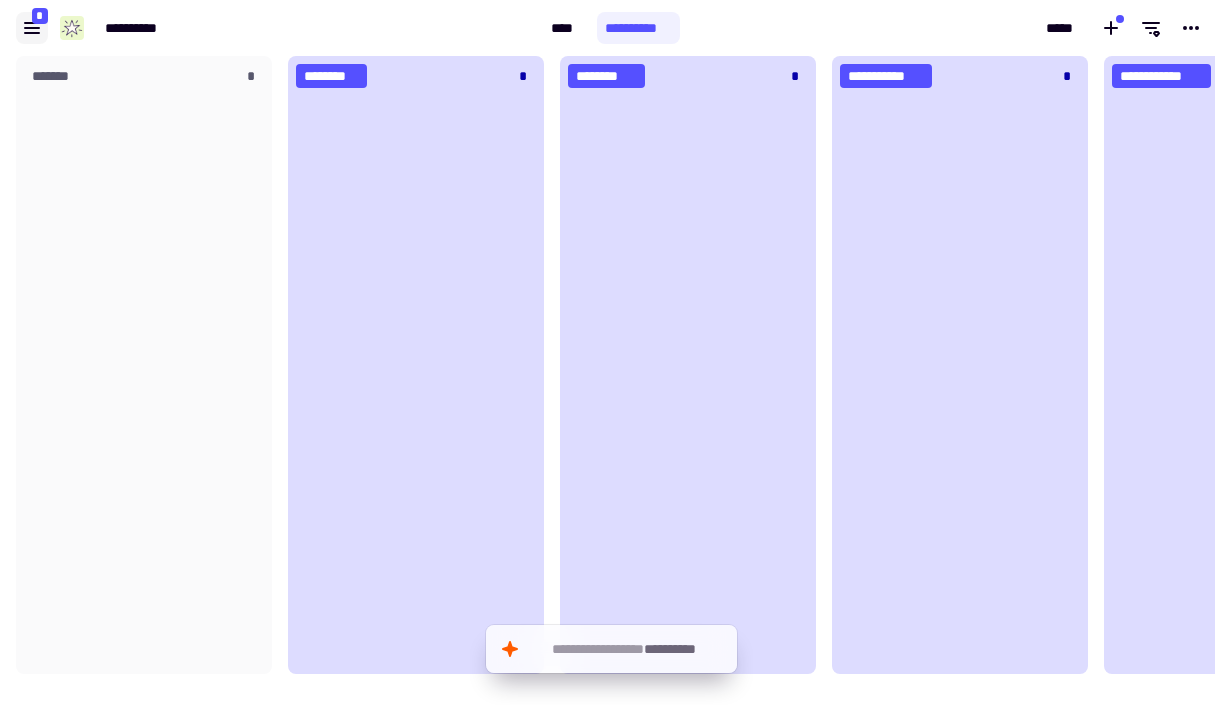 click 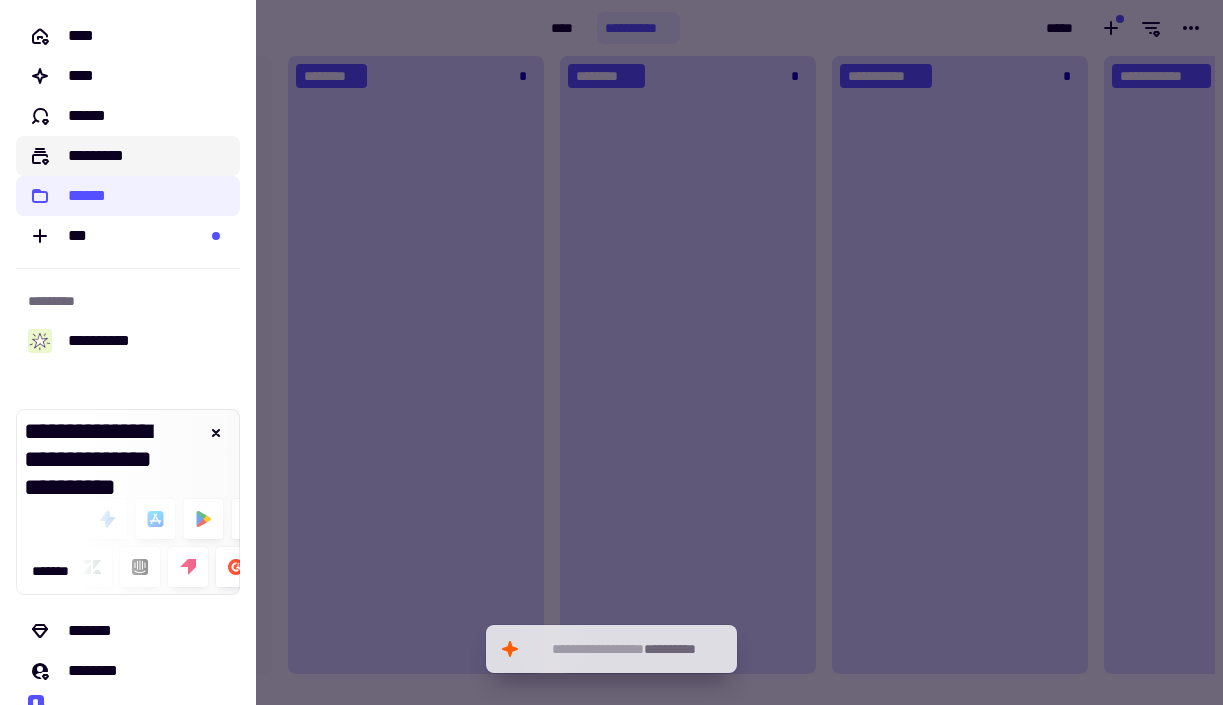 click on "*********" 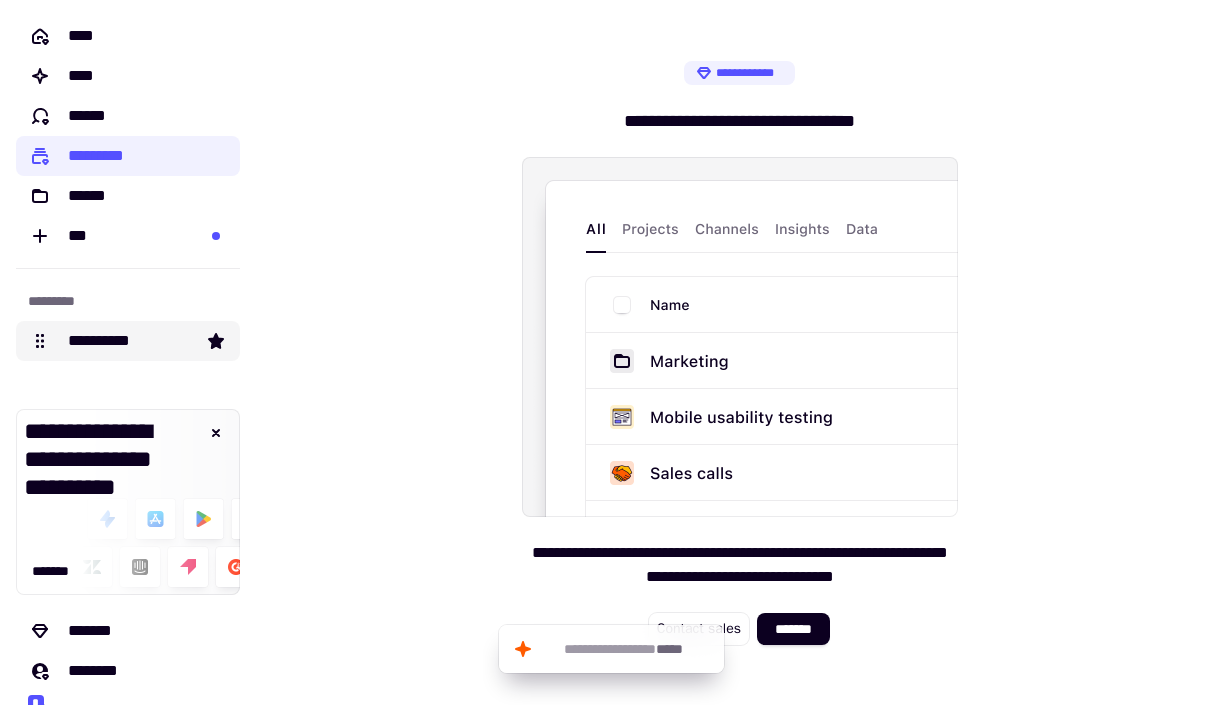click on "**********" 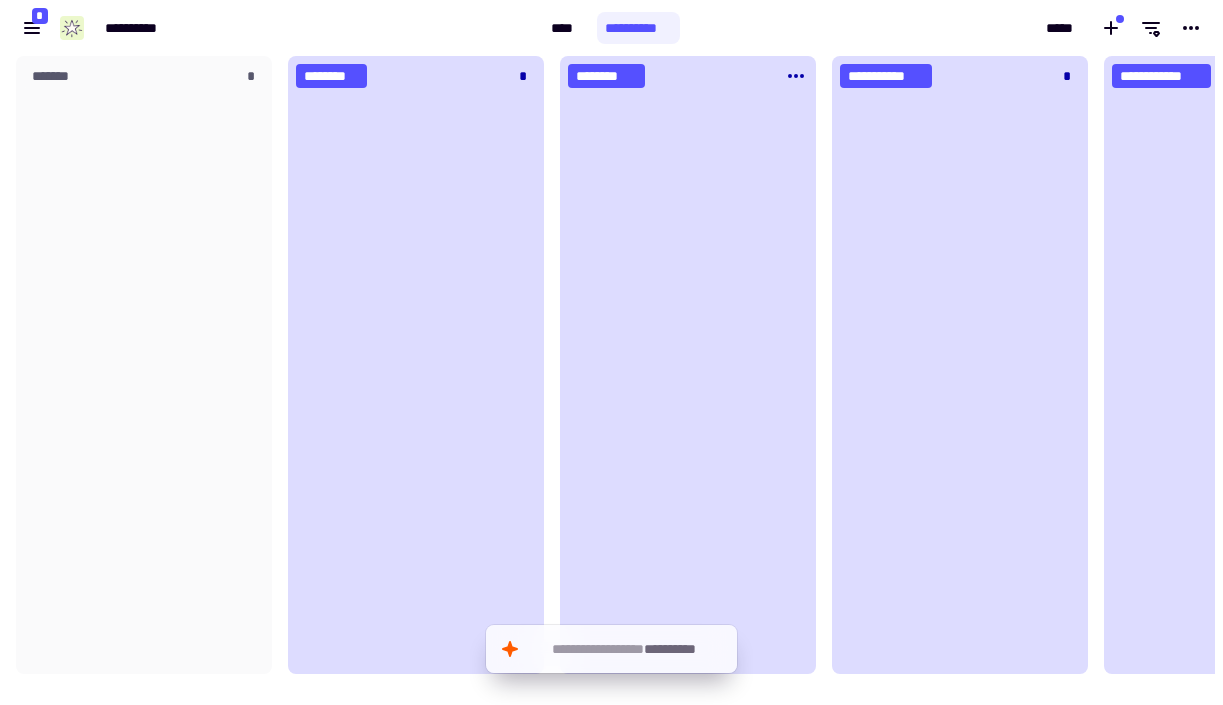 scroll, scrollTop: 16, scrollLeft: 16, axis: both 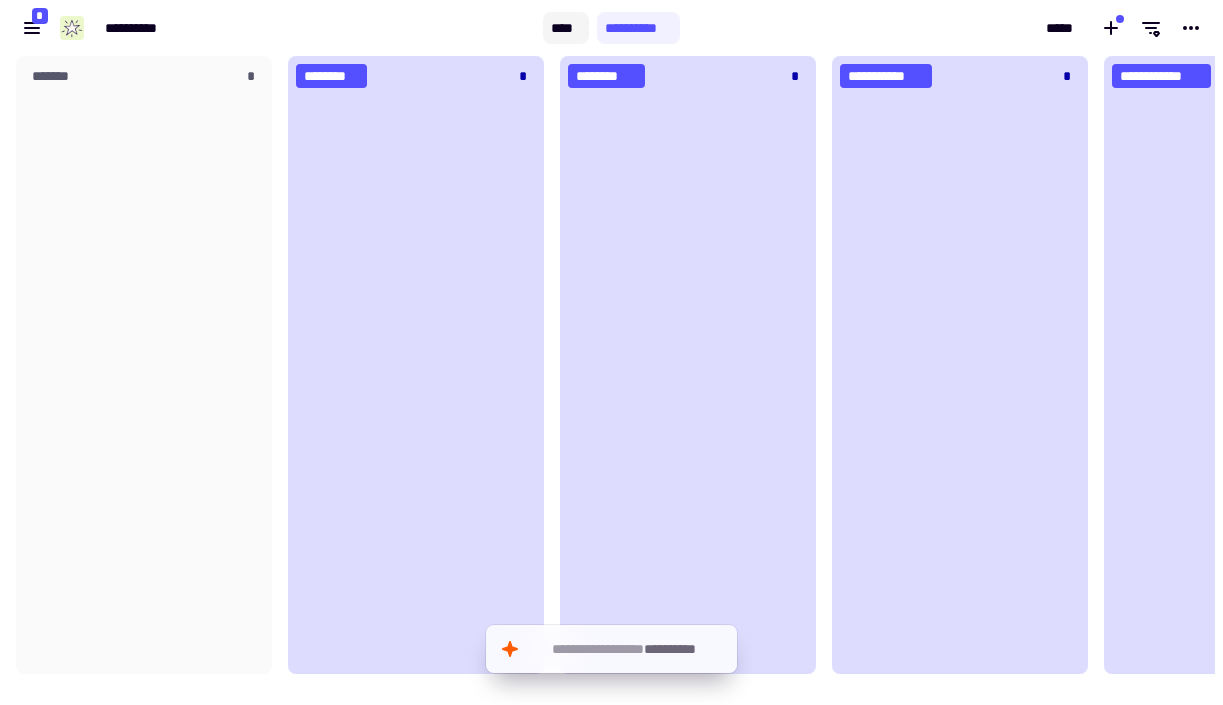 click on "****" 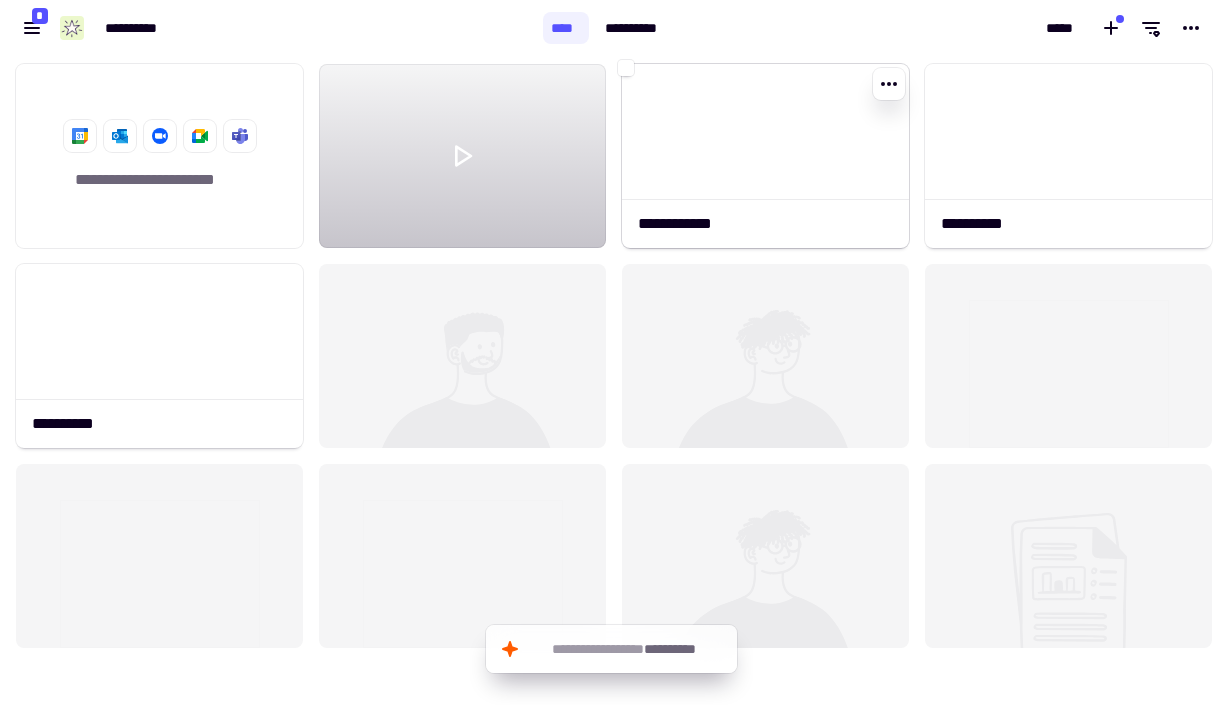 click 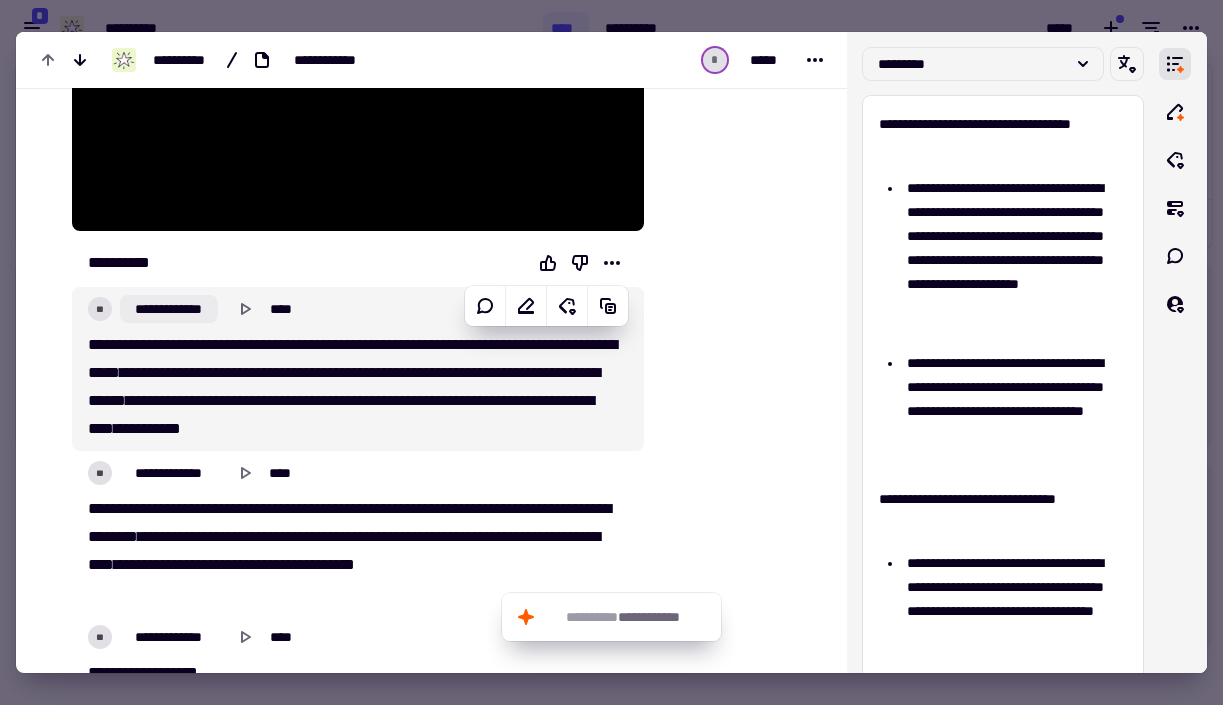 click on "**********" 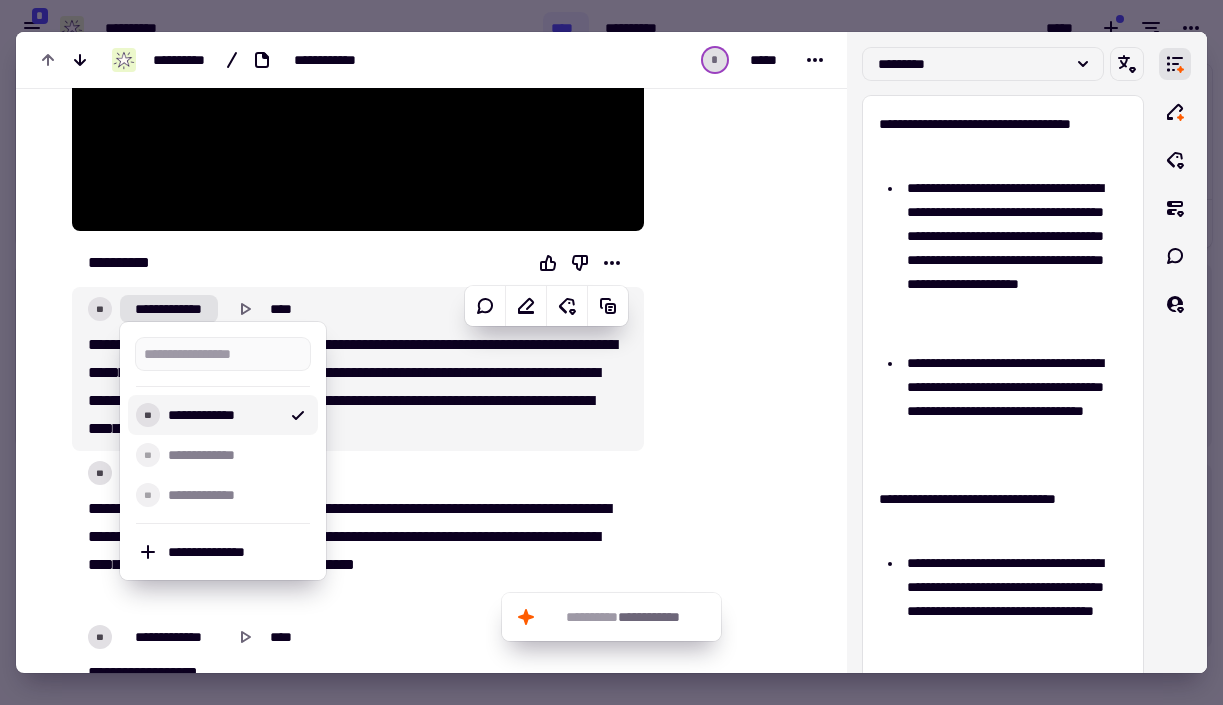 click on "**********" at bounding box center [223, 415] 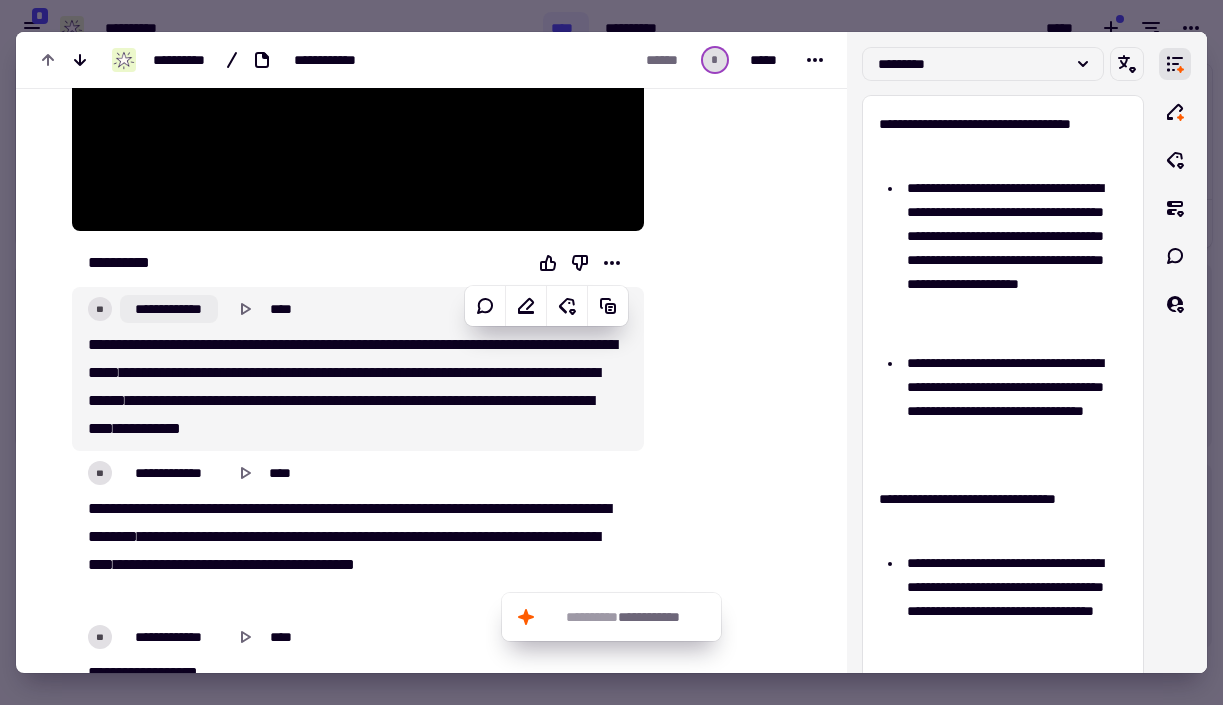 click on "**********" 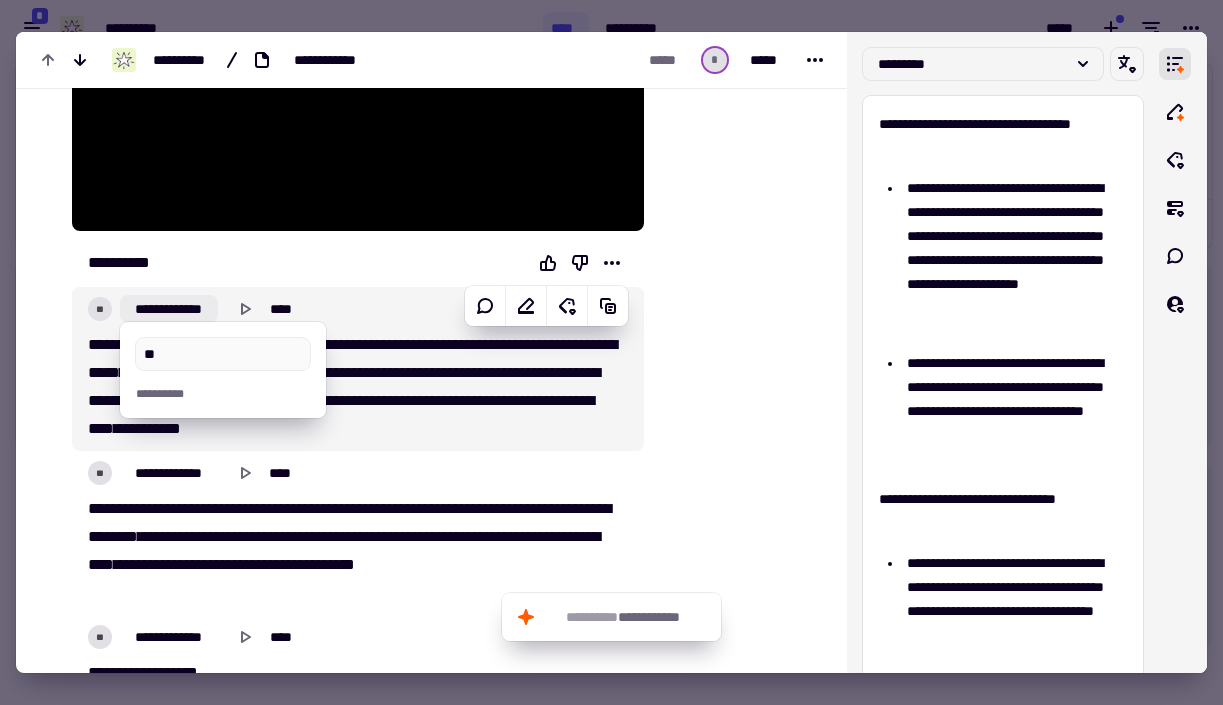 type on "*" 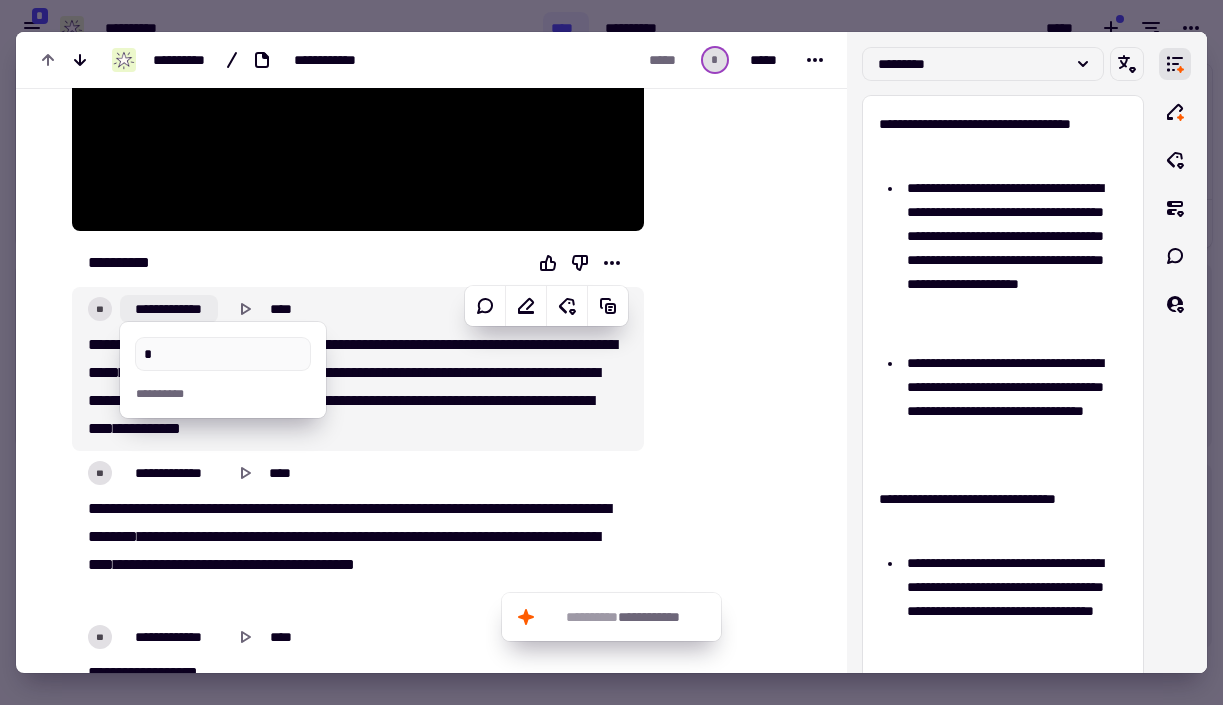 type 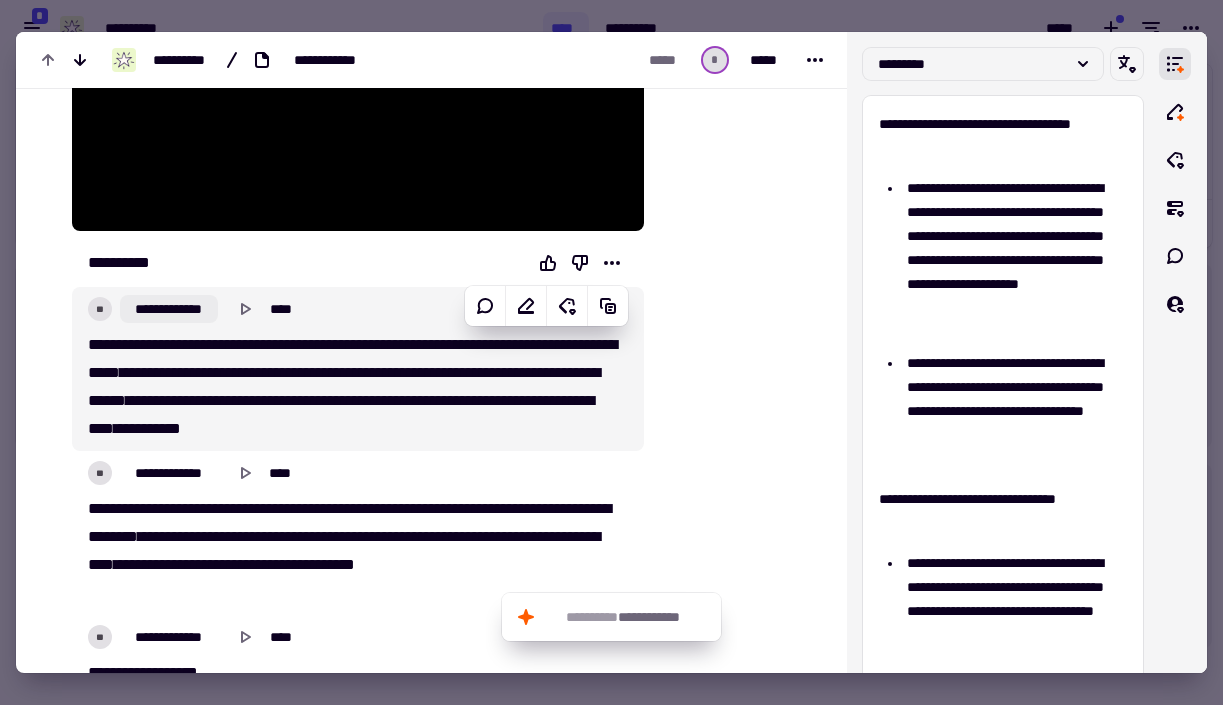 click on "**********" 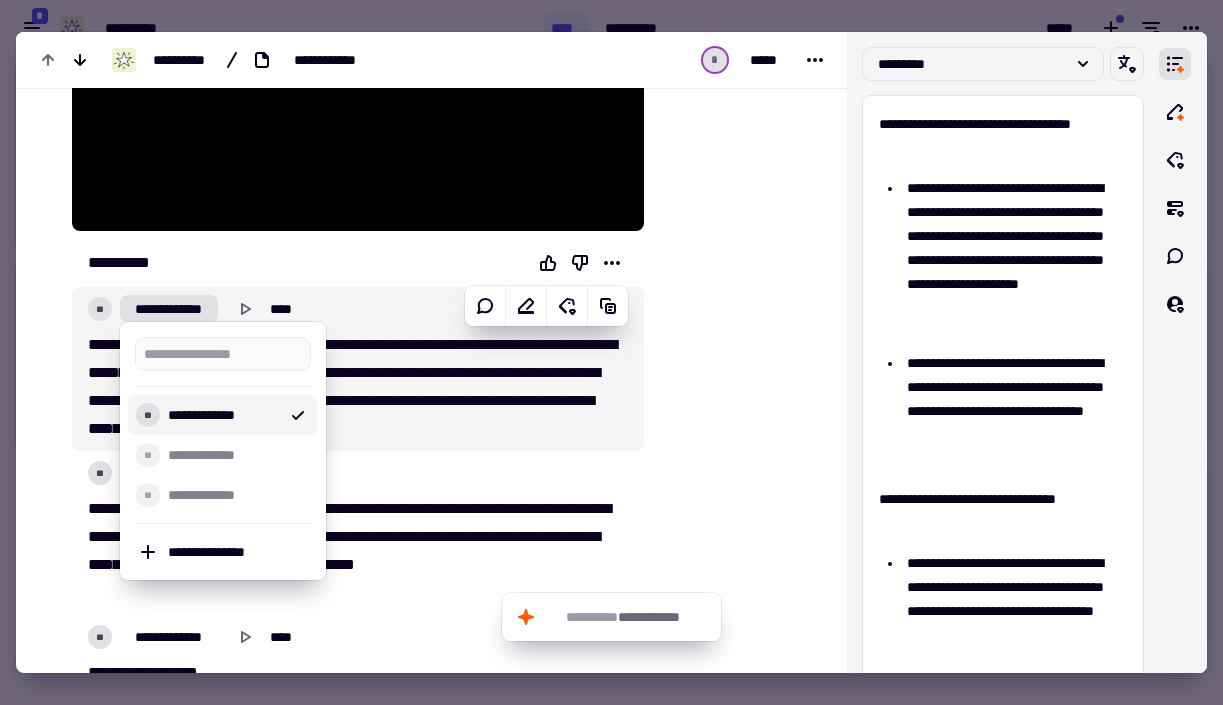 click on "**" at bounding box center [148, 415] 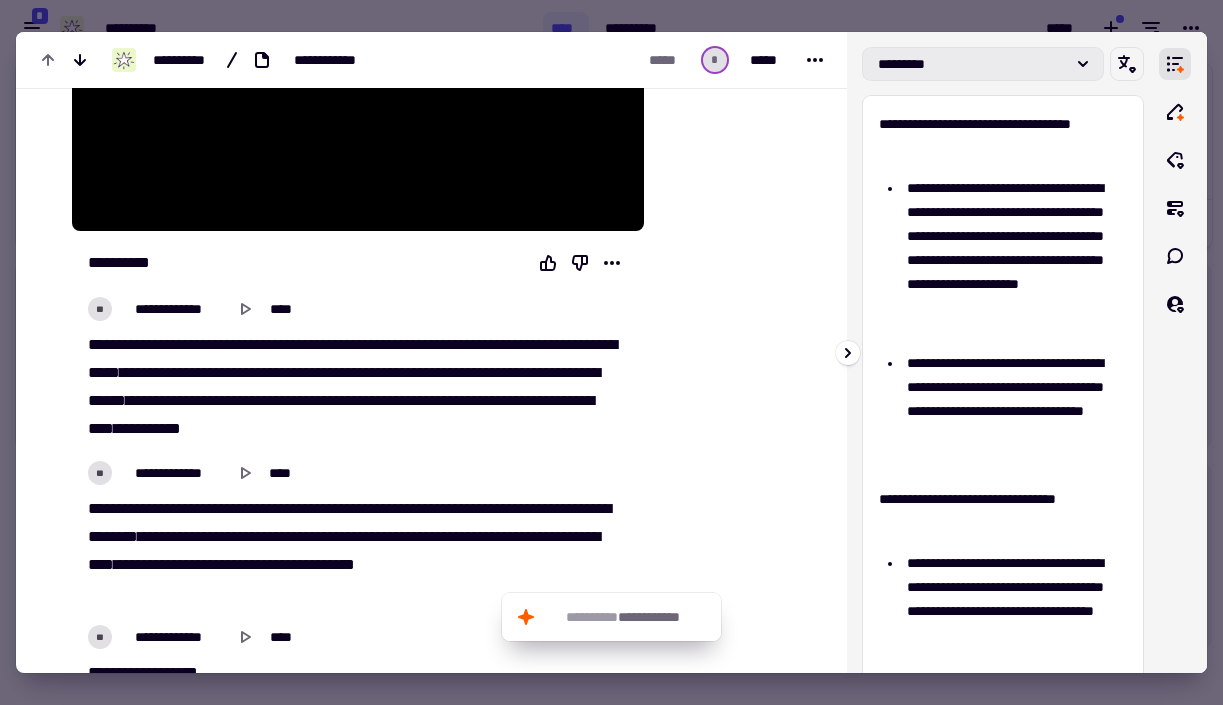 click on "*********" 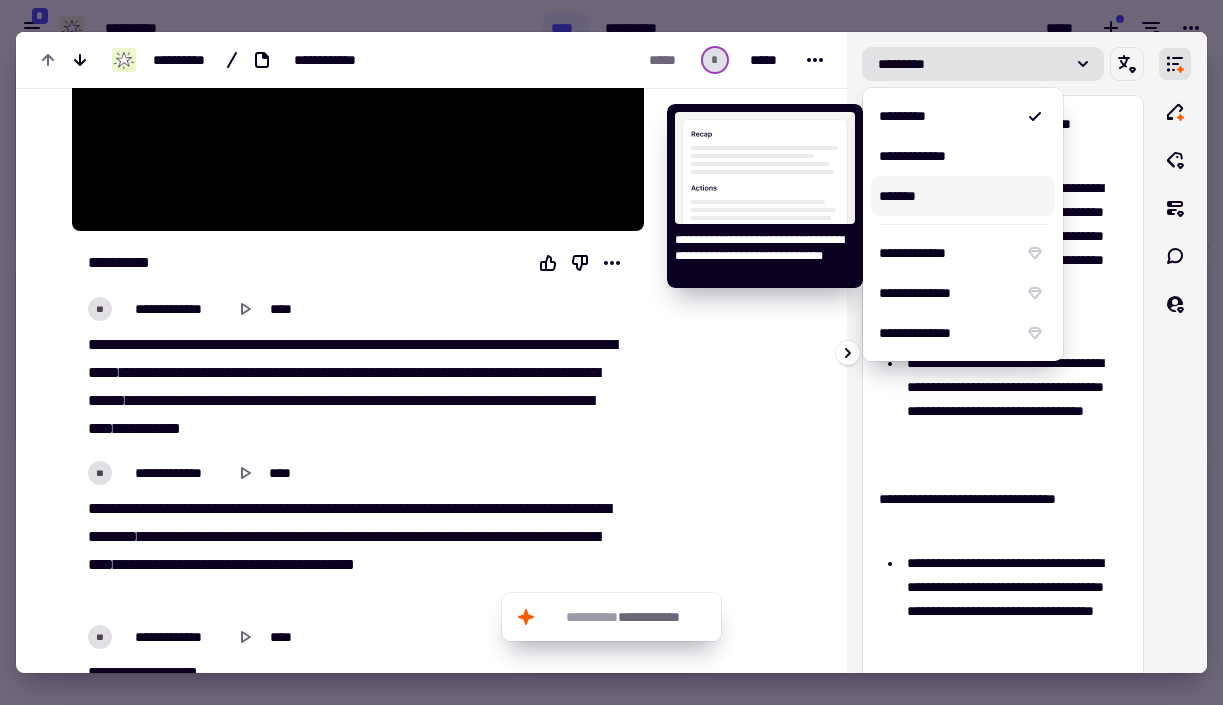 click on "*******" at bounding box center (963, 196) 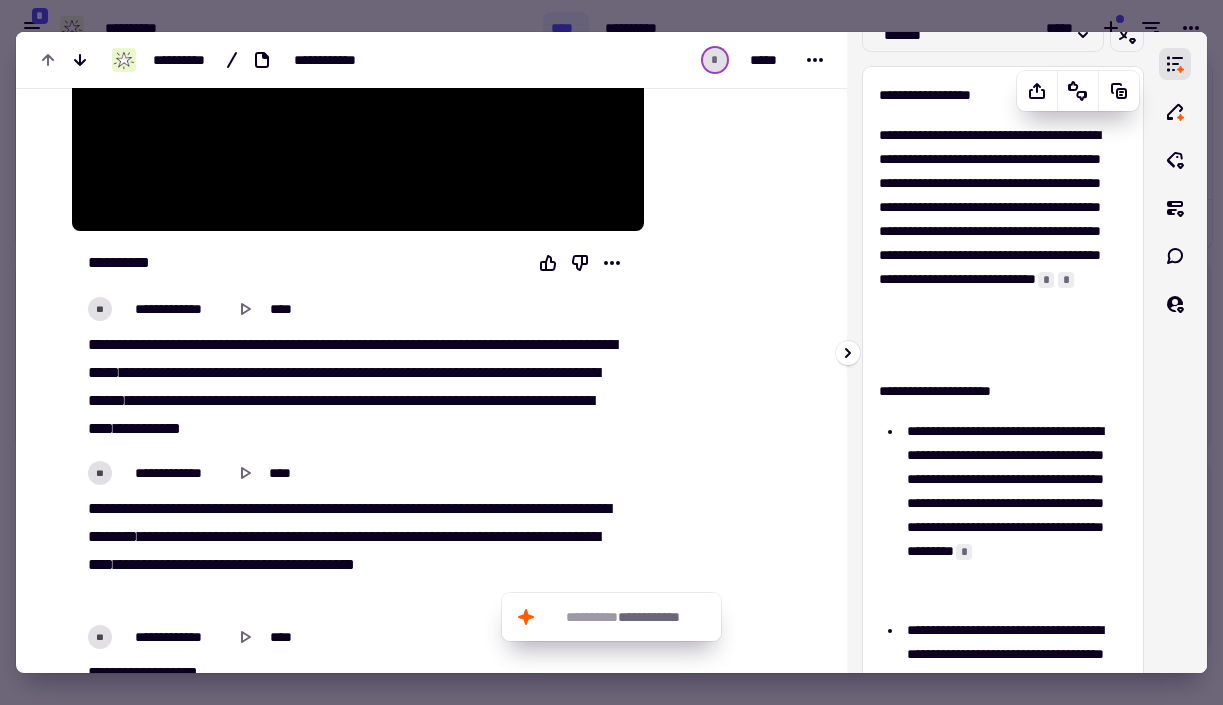 scroll, scrollTop: 16, scrollLeft: 0, axis: vertical 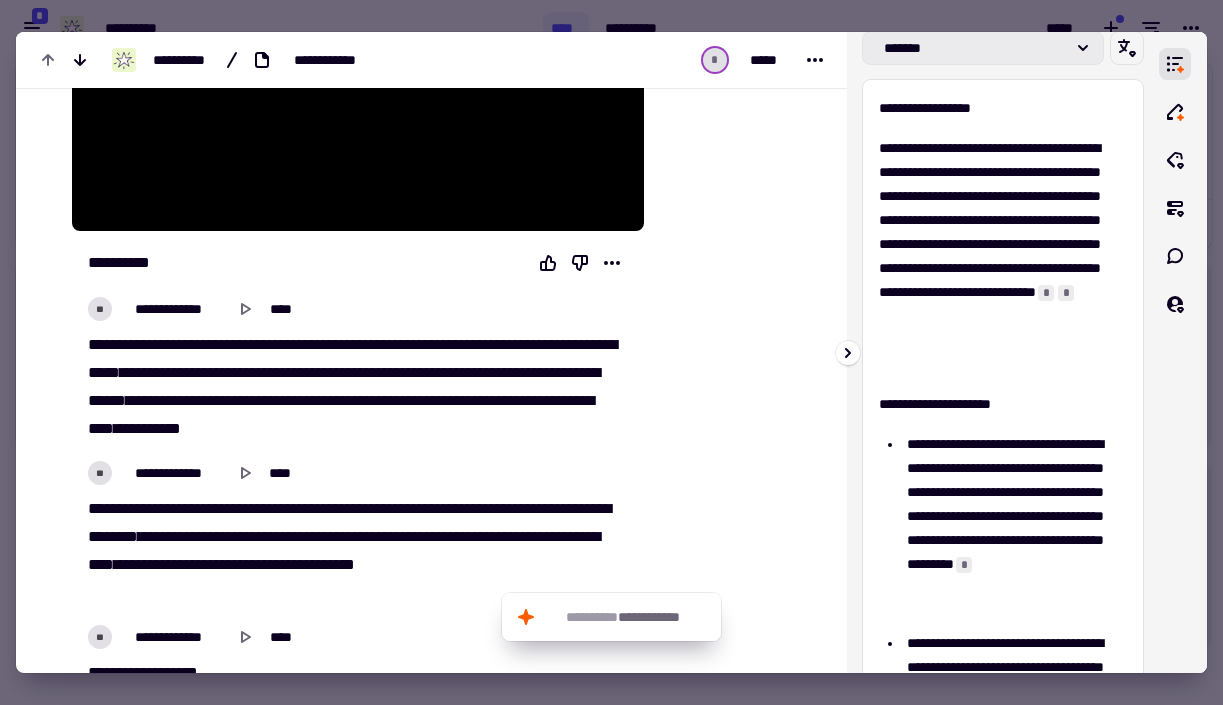 click on "*******" 